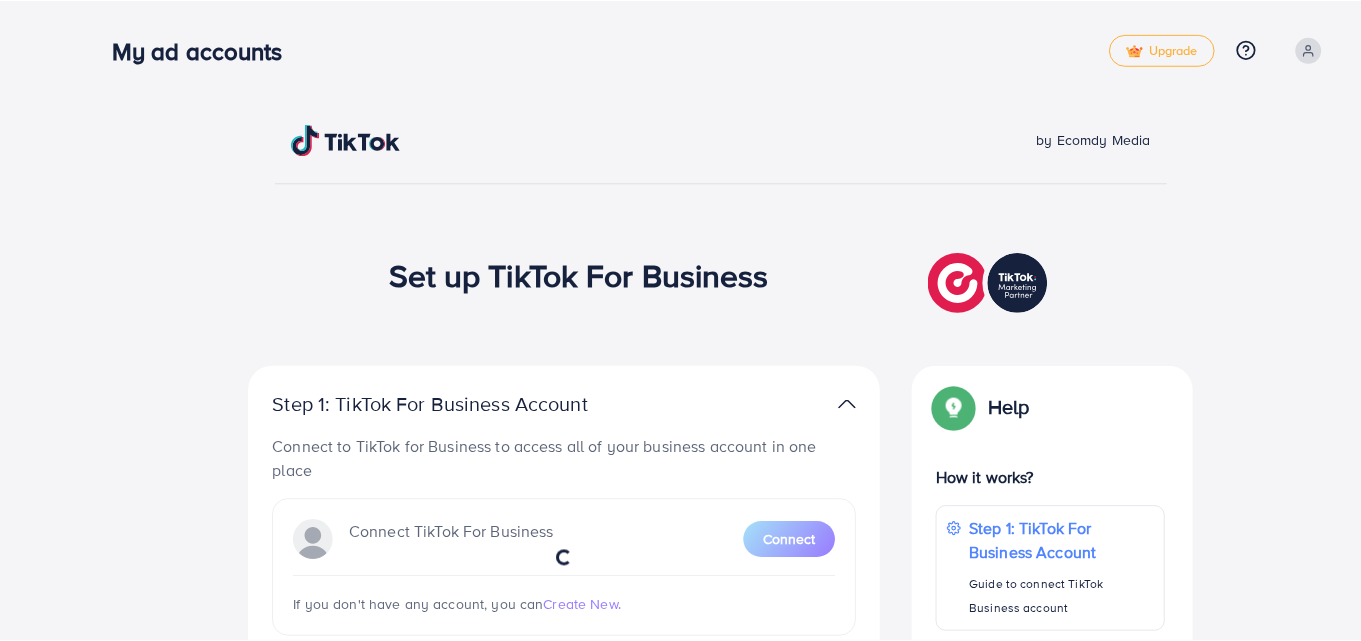 scroll, scrollTop: 0, scrollLeft: 0, axis: both 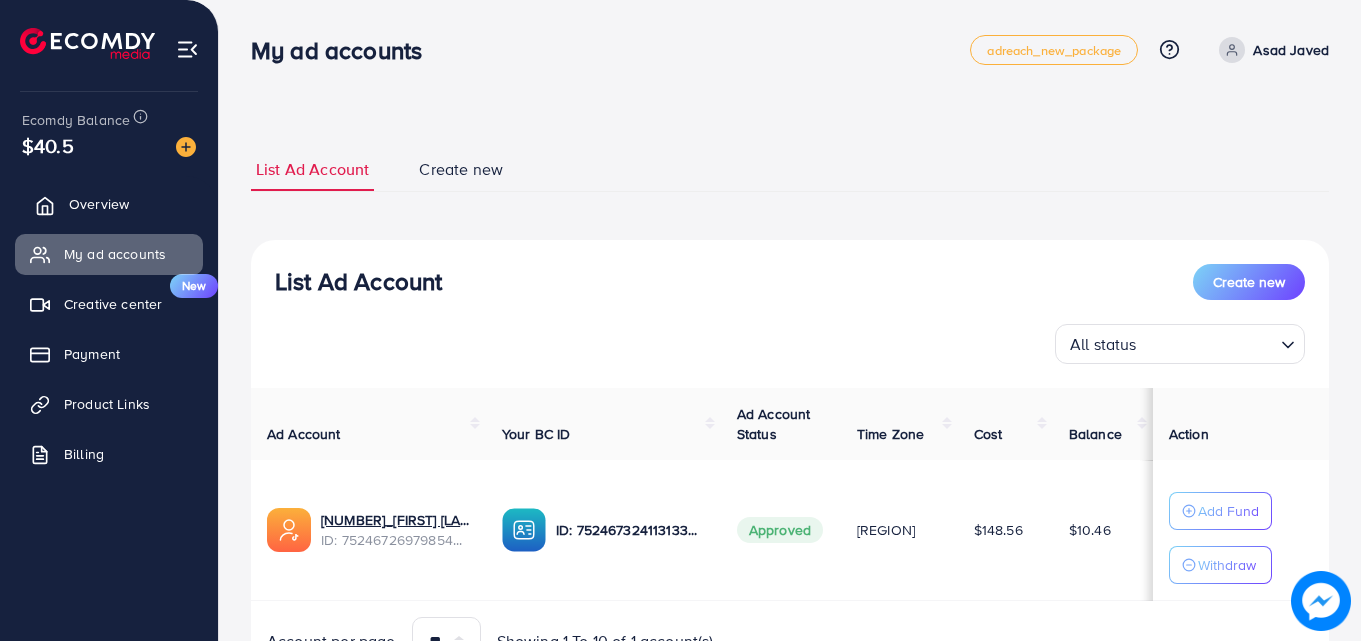 click on "Overview" at bounding box center (99, 204) 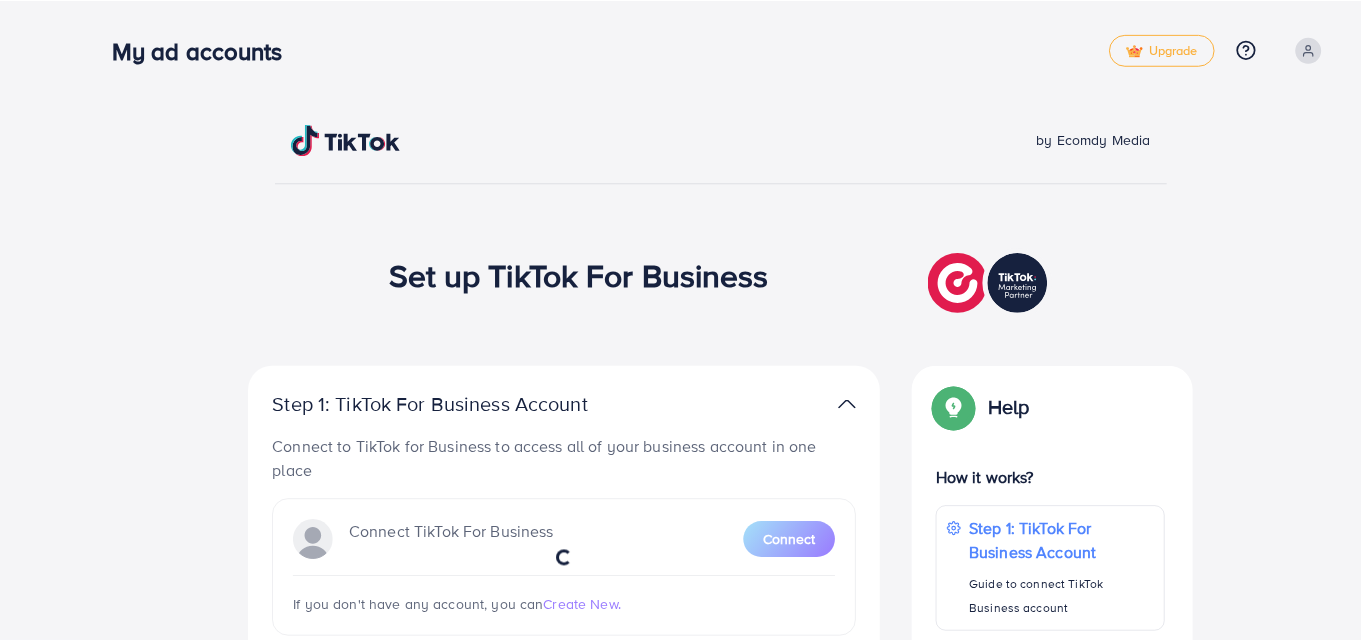scroll, scrollTop: 0, scrollLeft: 0, axis: both 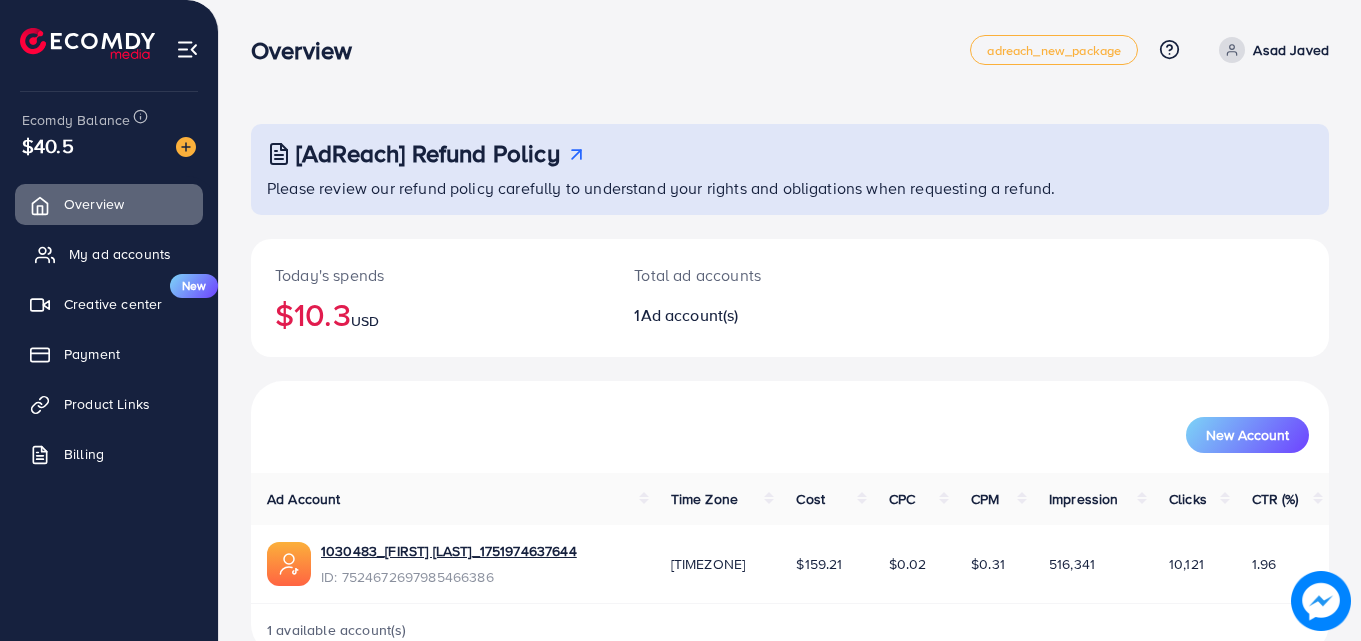 click on "My ad accounts" at bounding box center (120, 254) 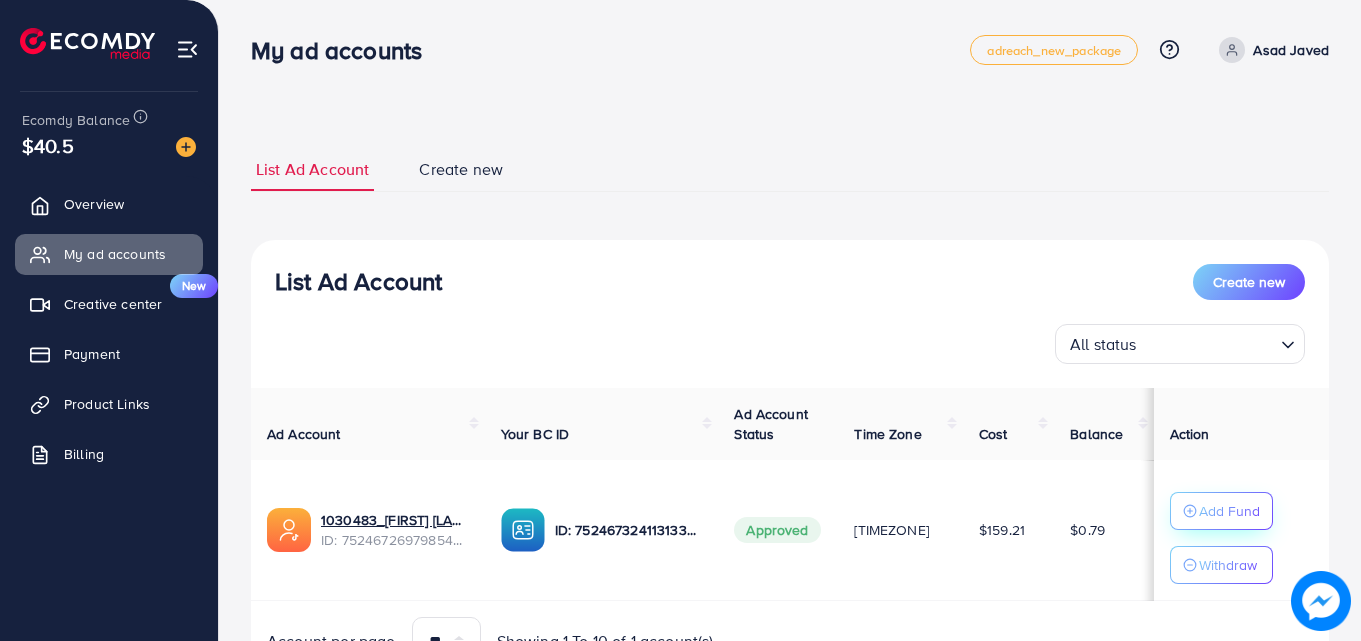 click on "Add Fund" at bounding box center [1229, 511] 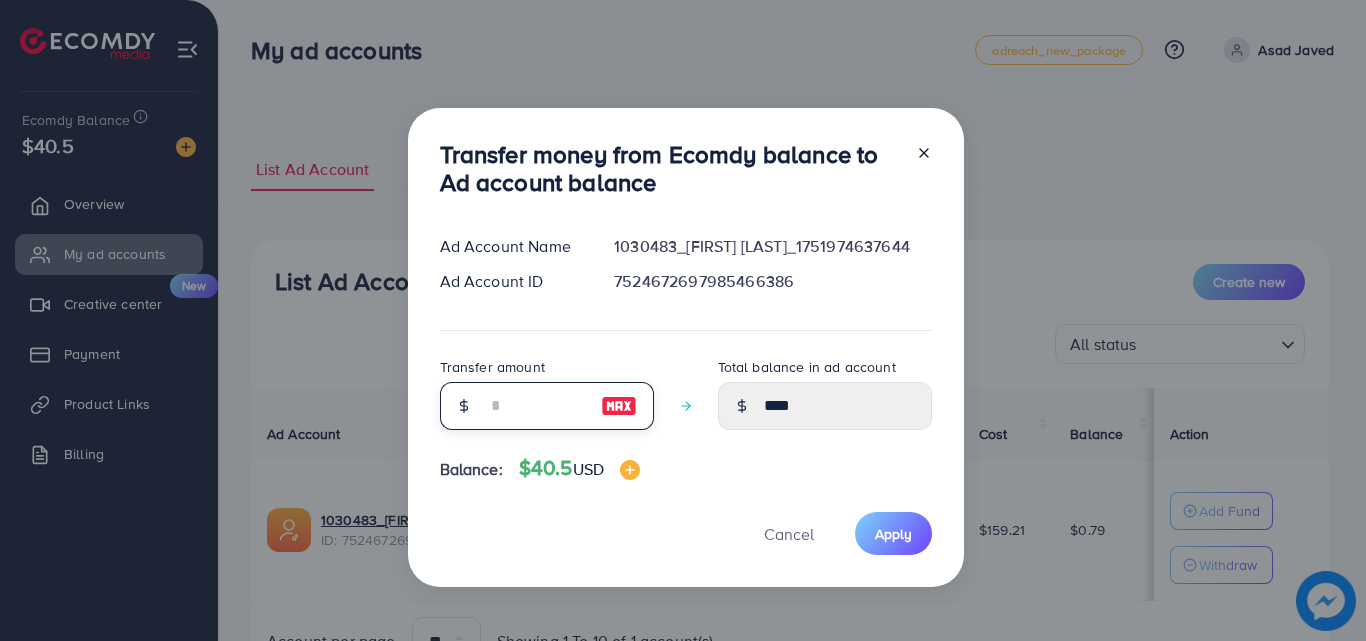 click at bounding box center (536, 406) 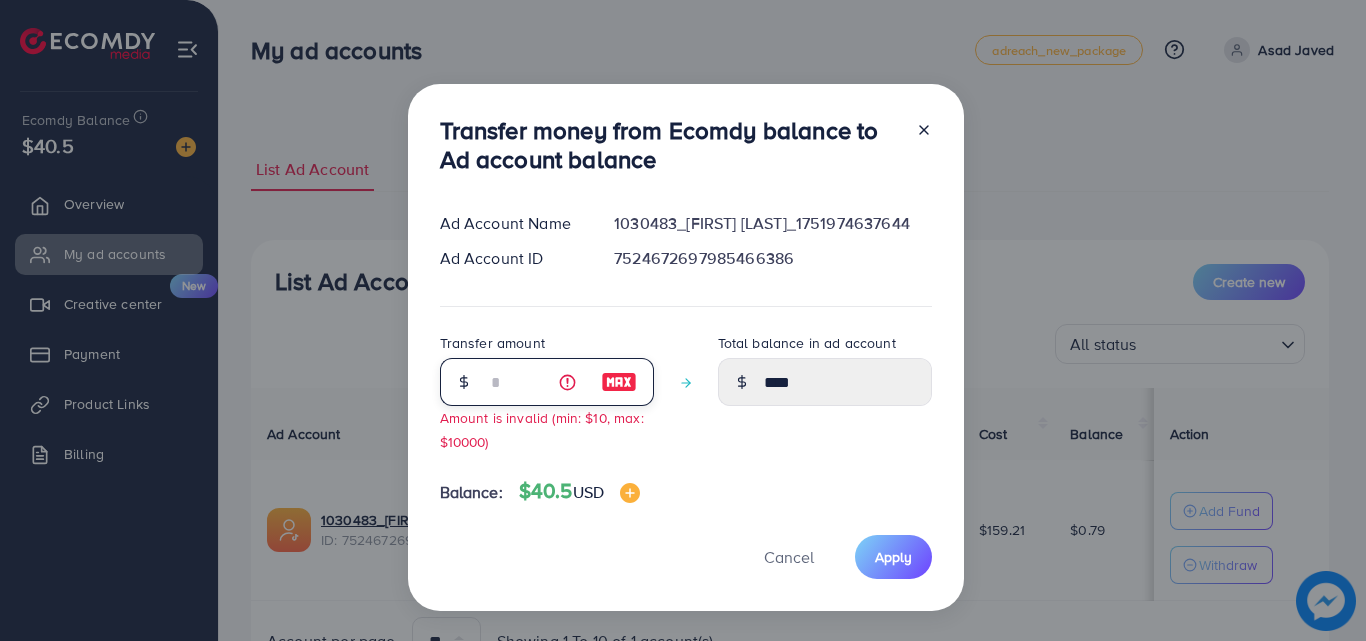 type on "**" 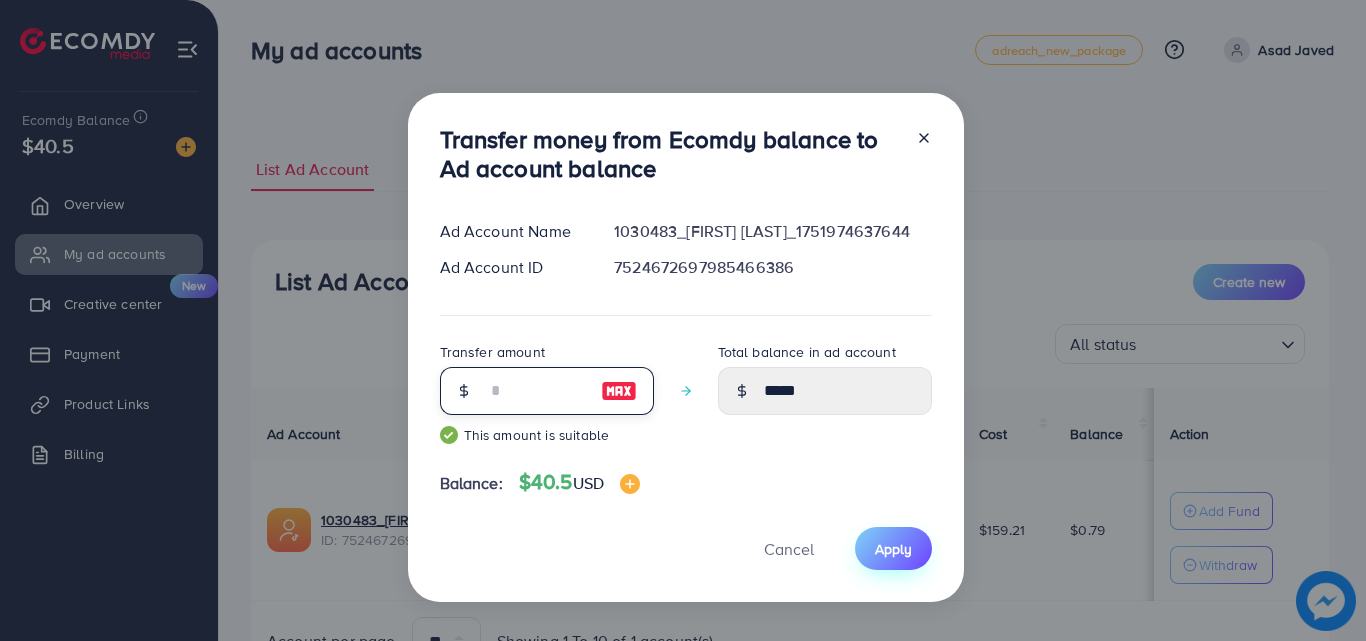 type on "**" 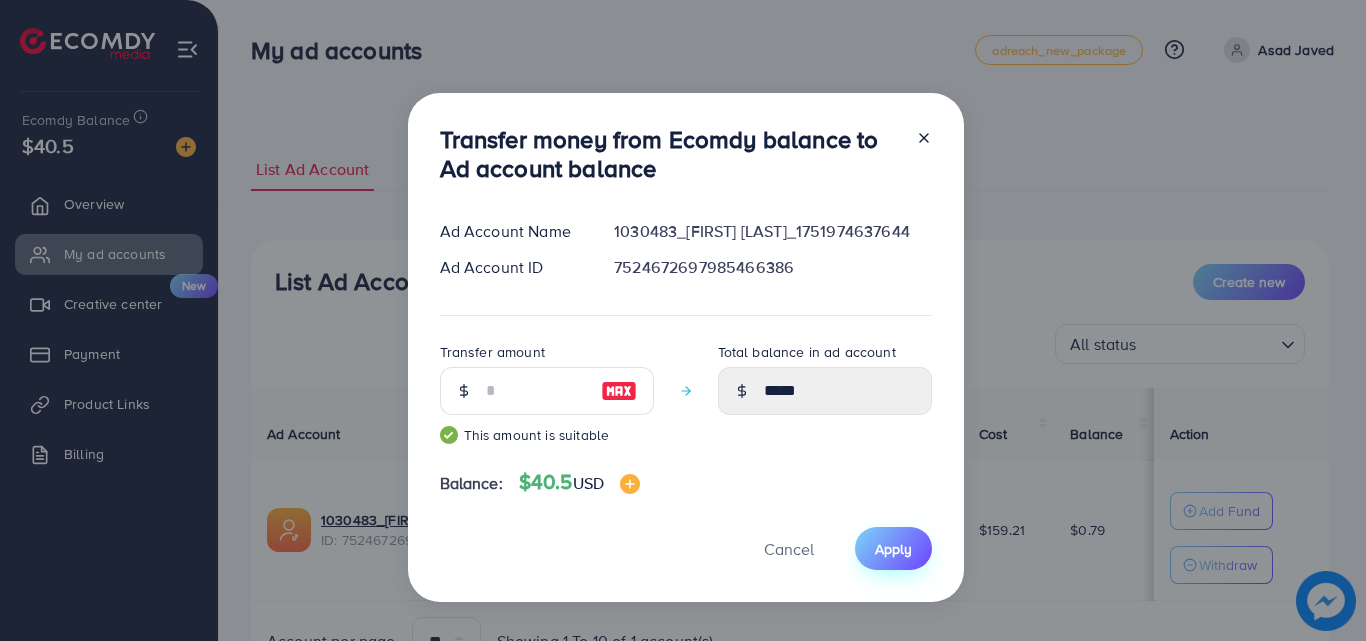 click on "Apply" at bounding box center [893, 549] 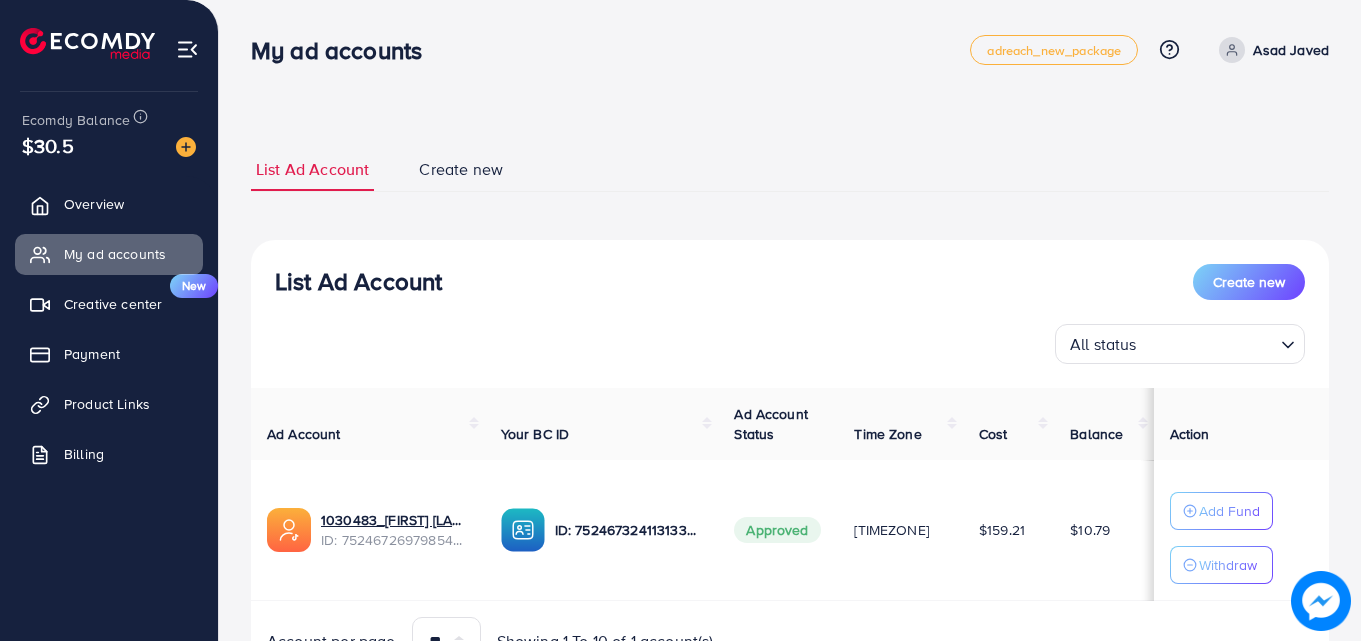 click on "**********" at bounding box center (790, 418) 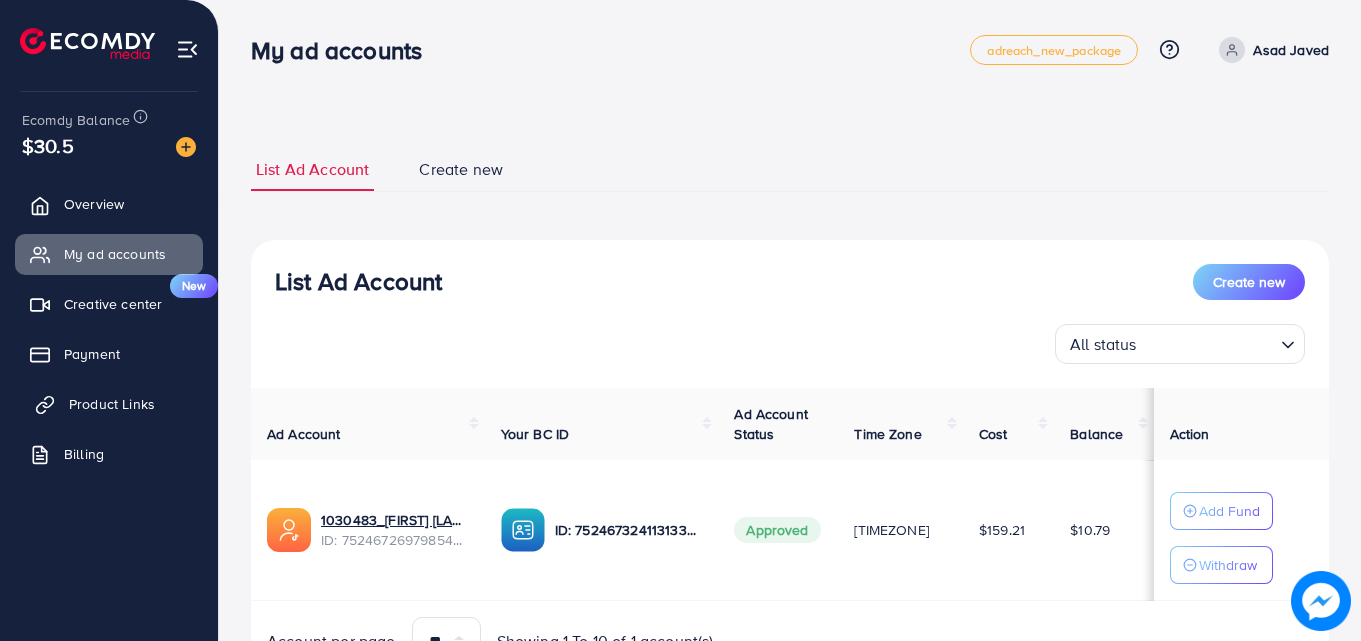 click on "Product Links" at bounding box center (112, 404) 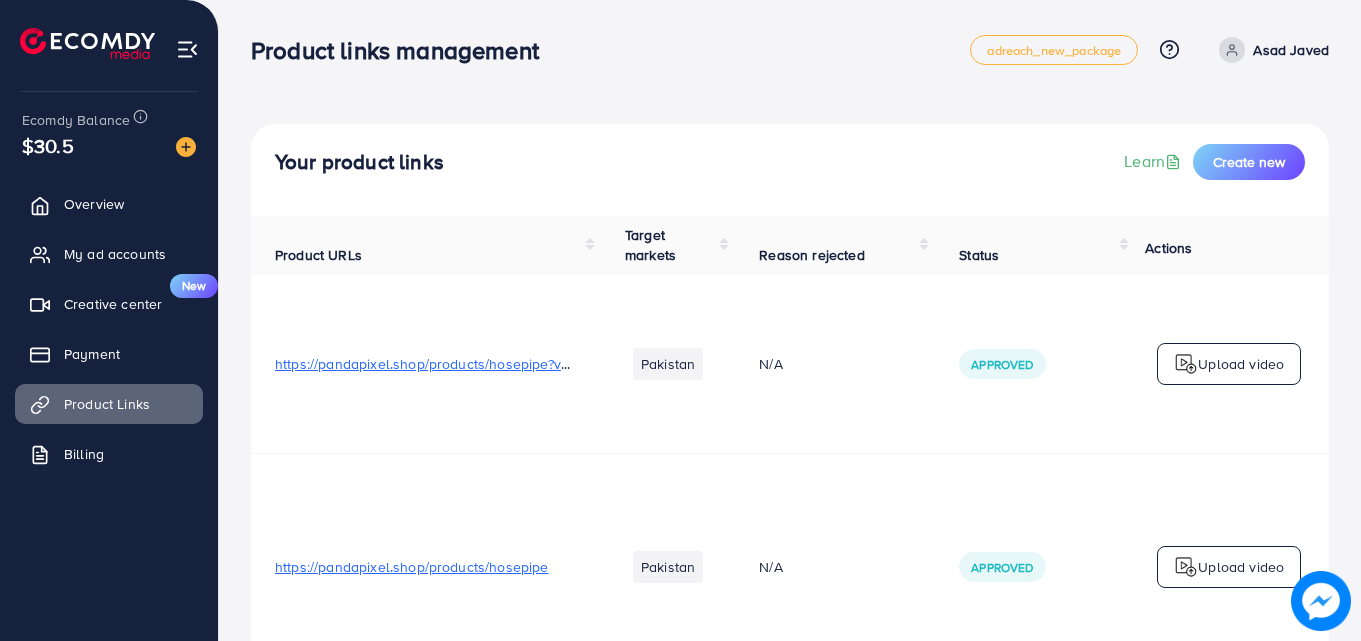 click on "https://pandapixel.shop/products/hosepipe" at bounding box center (426, 567) 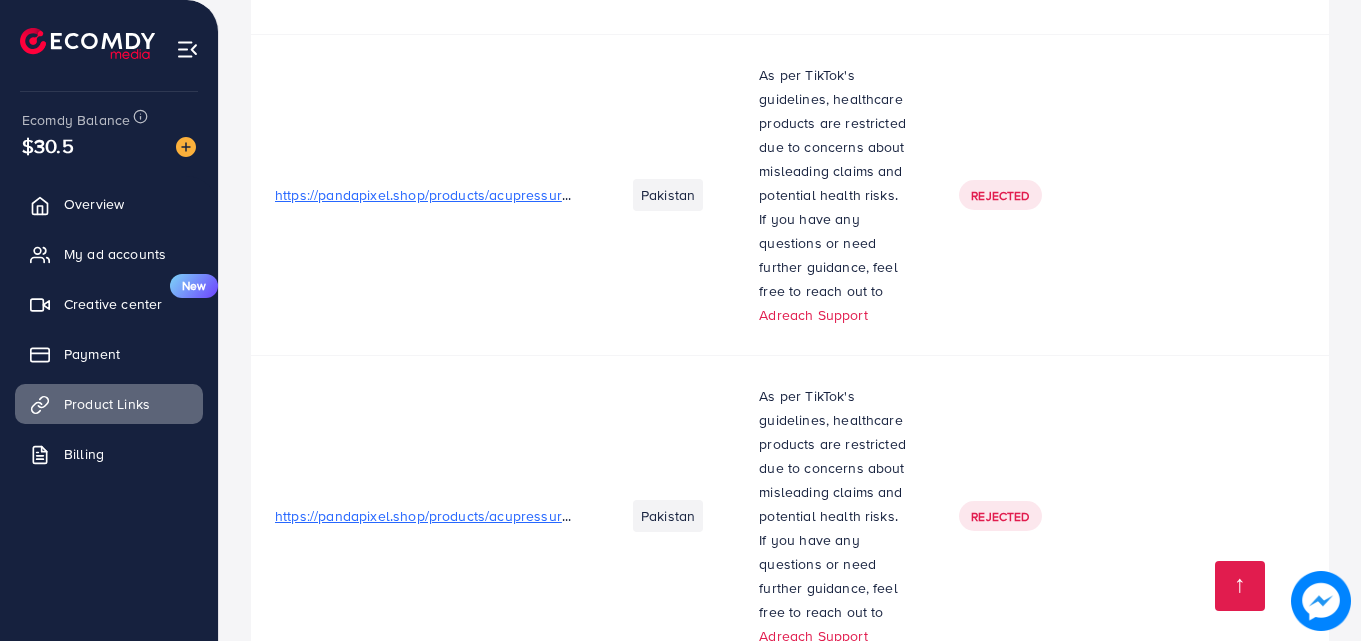 scroll, scrollTop: 0, scrollLeft: 0, axis: both 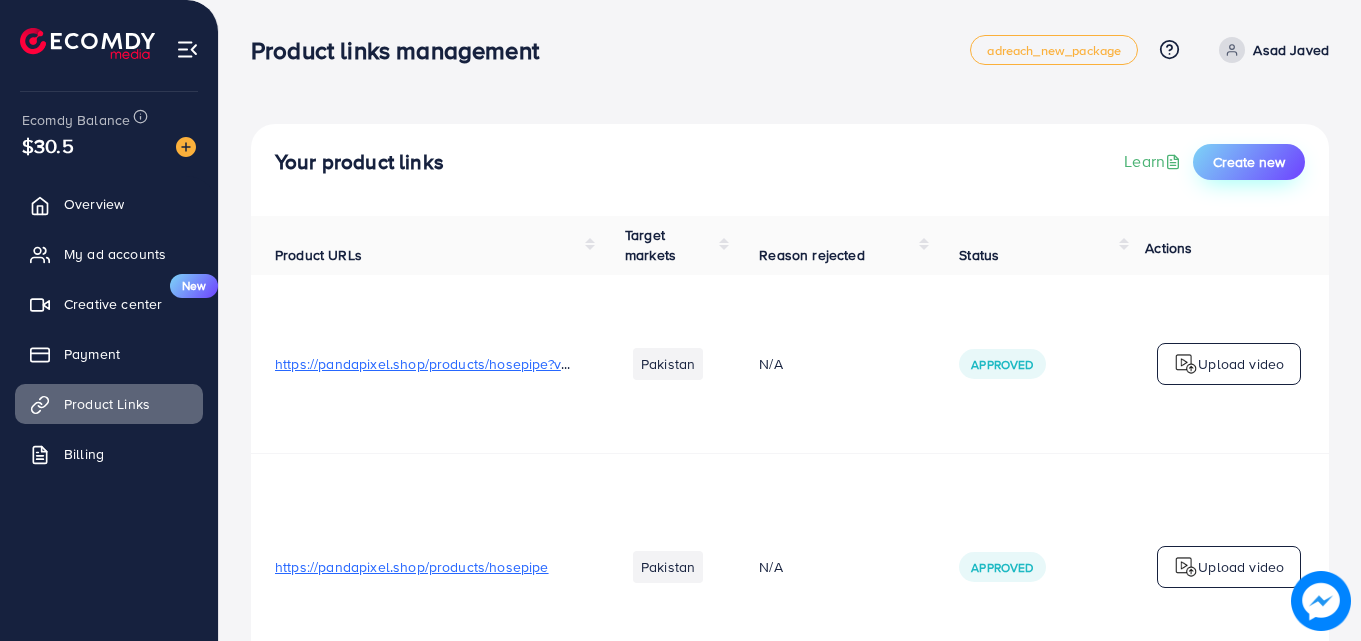 click on "Create new" at bounding box center [1249, 162] 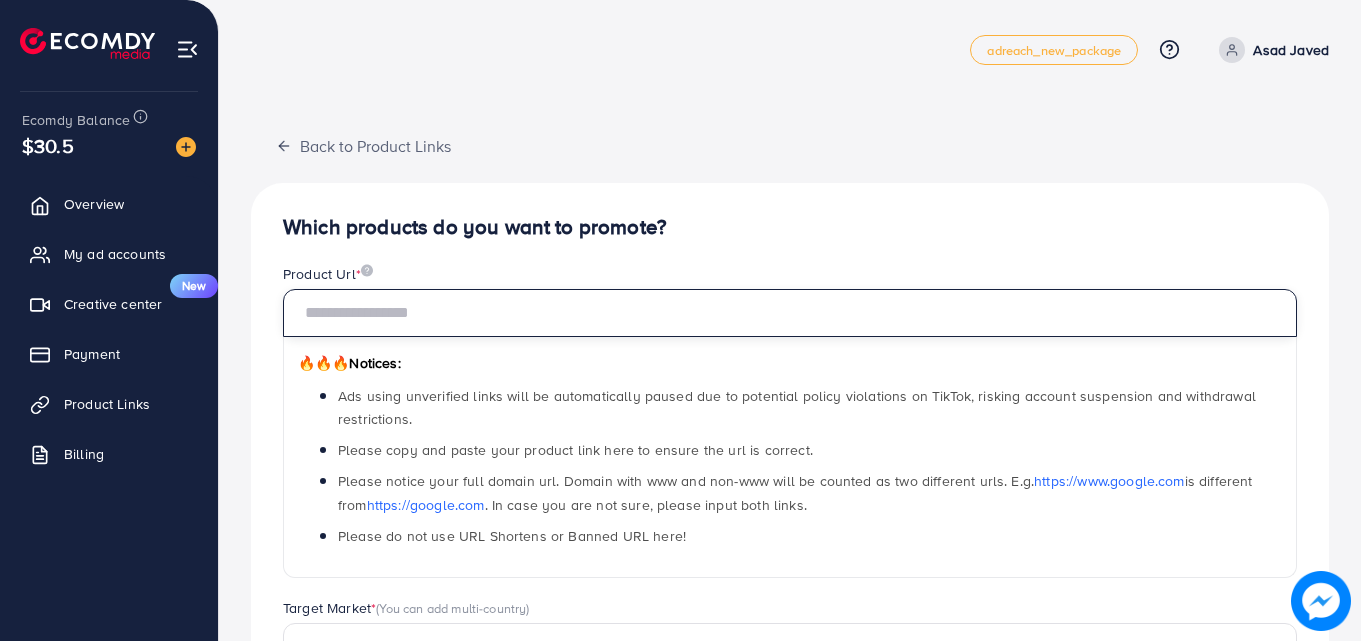 click at bounding box center [790, 313] 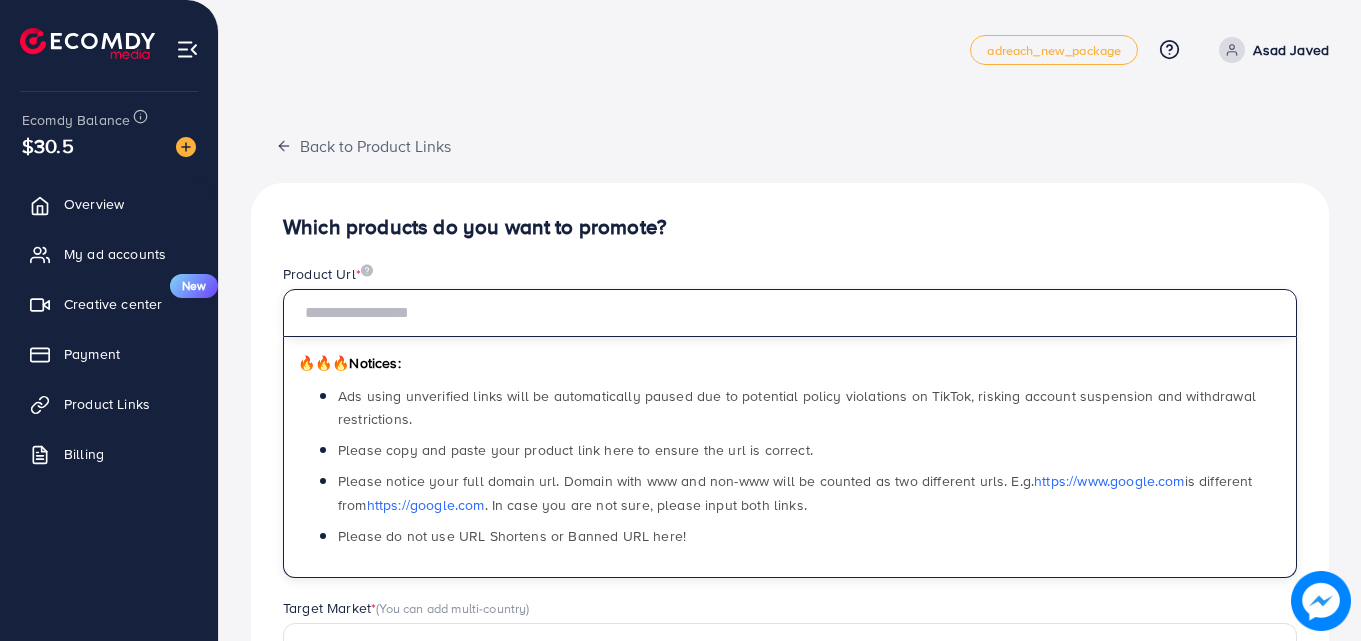 paste on "**********" 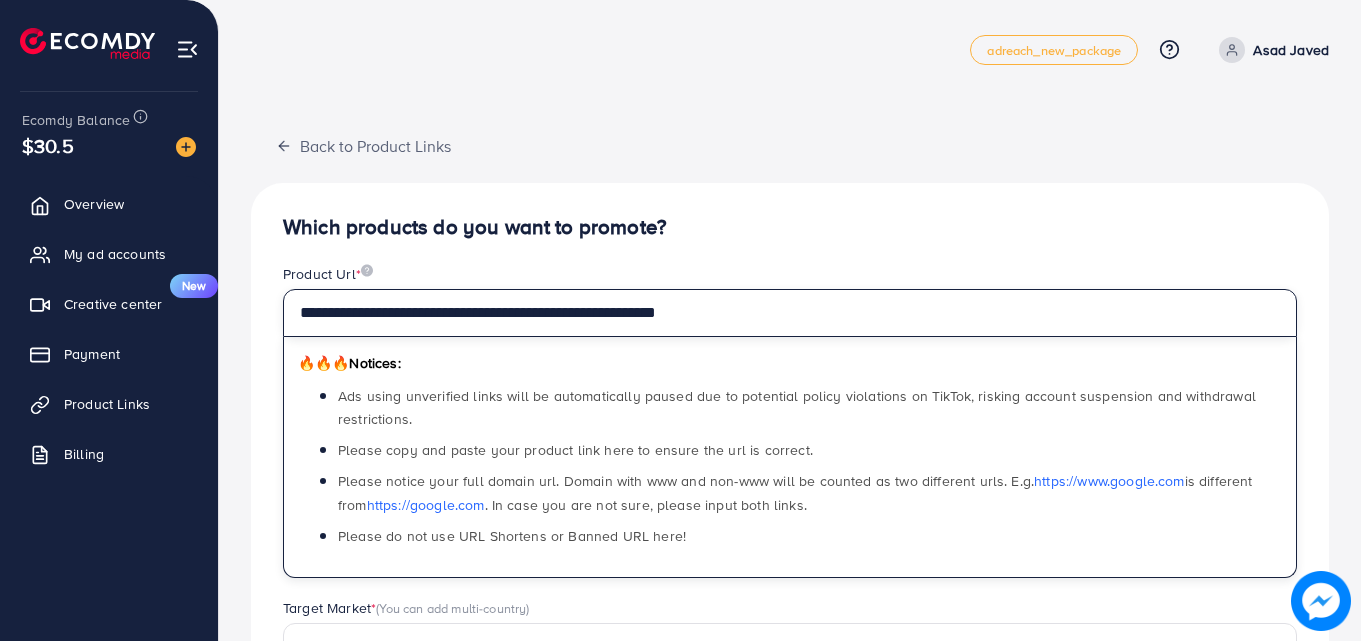 type on "**********" 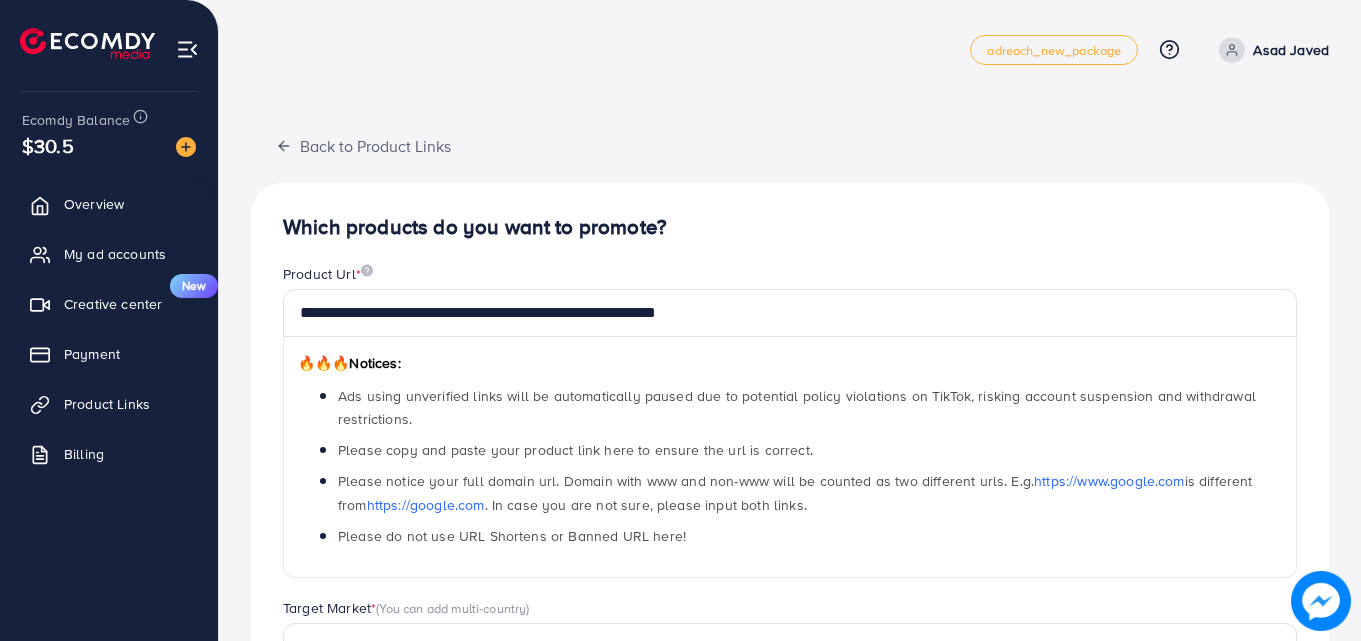 click on "Which products do you want to promote?" at bounding box center (790, 227) 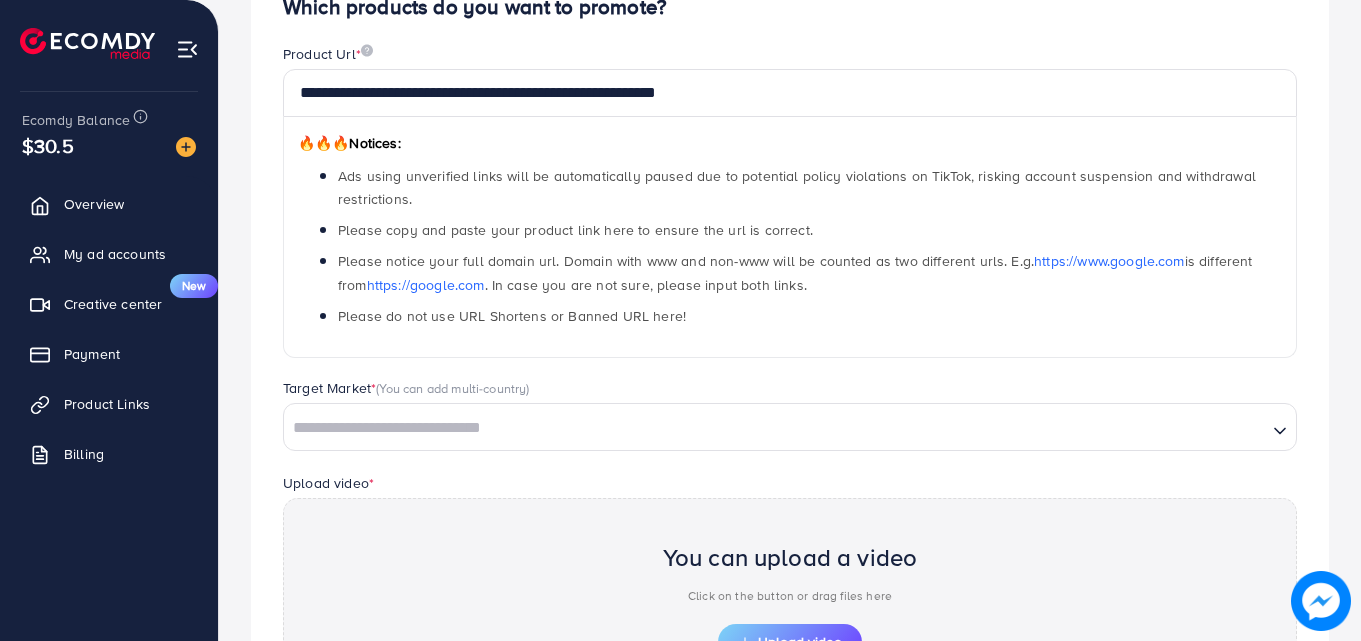 scroll, scrollTop: 227, scrollLeft: 0, axis: vertical 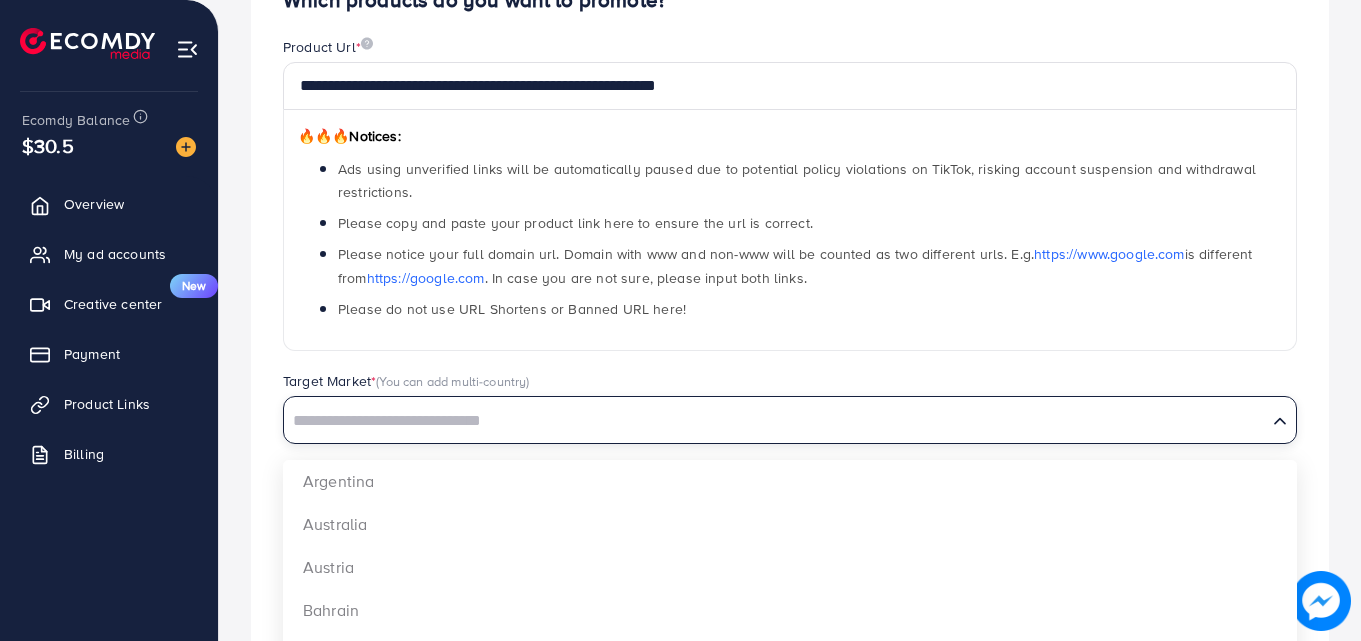 click at bounding box center [775, 421] 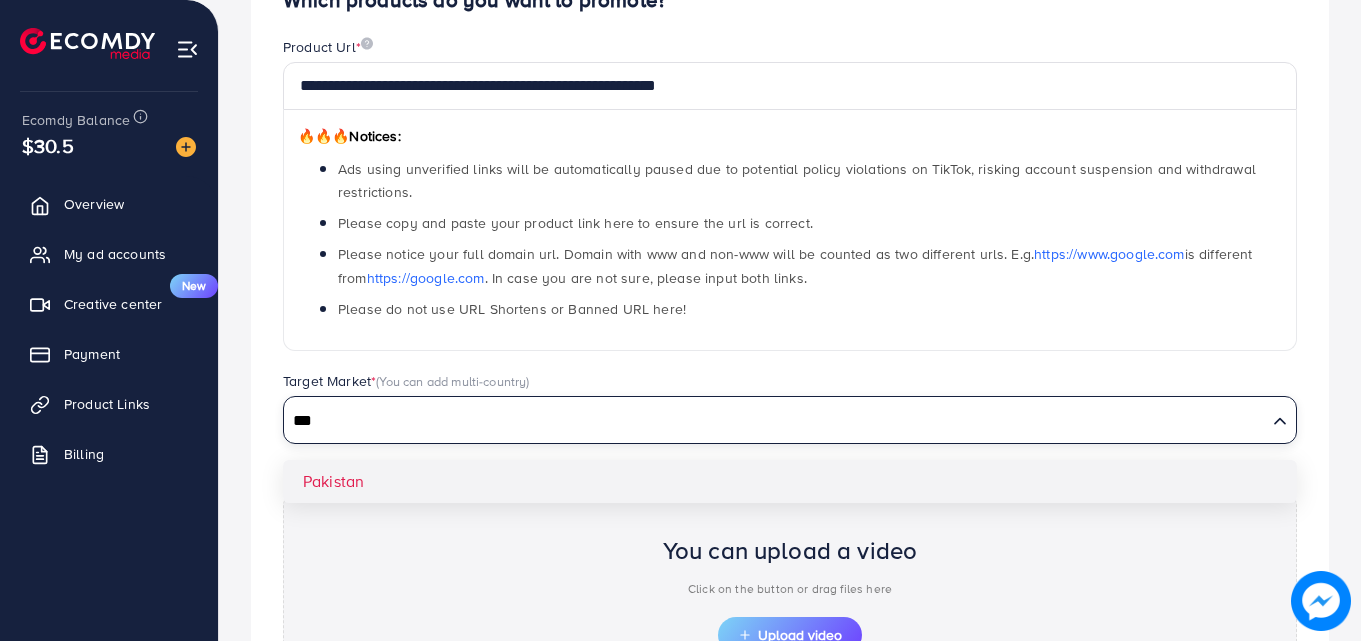 type on "***" 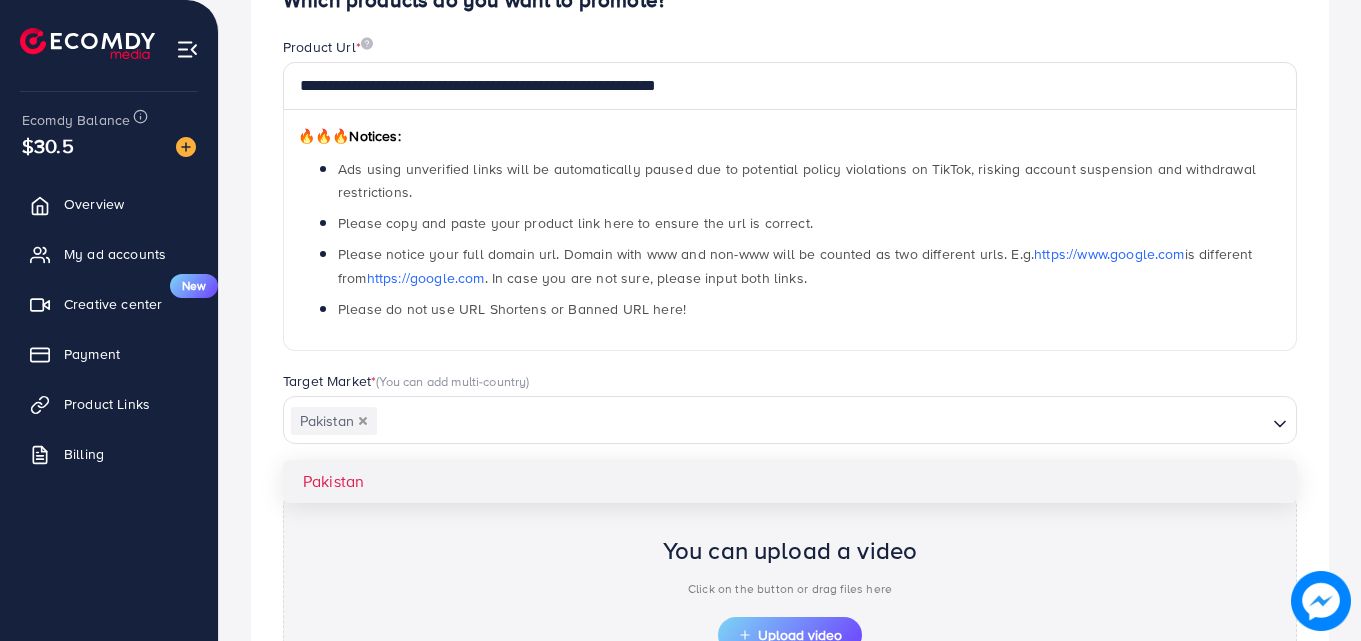 click on "**********" at bounding box center [790, 411] 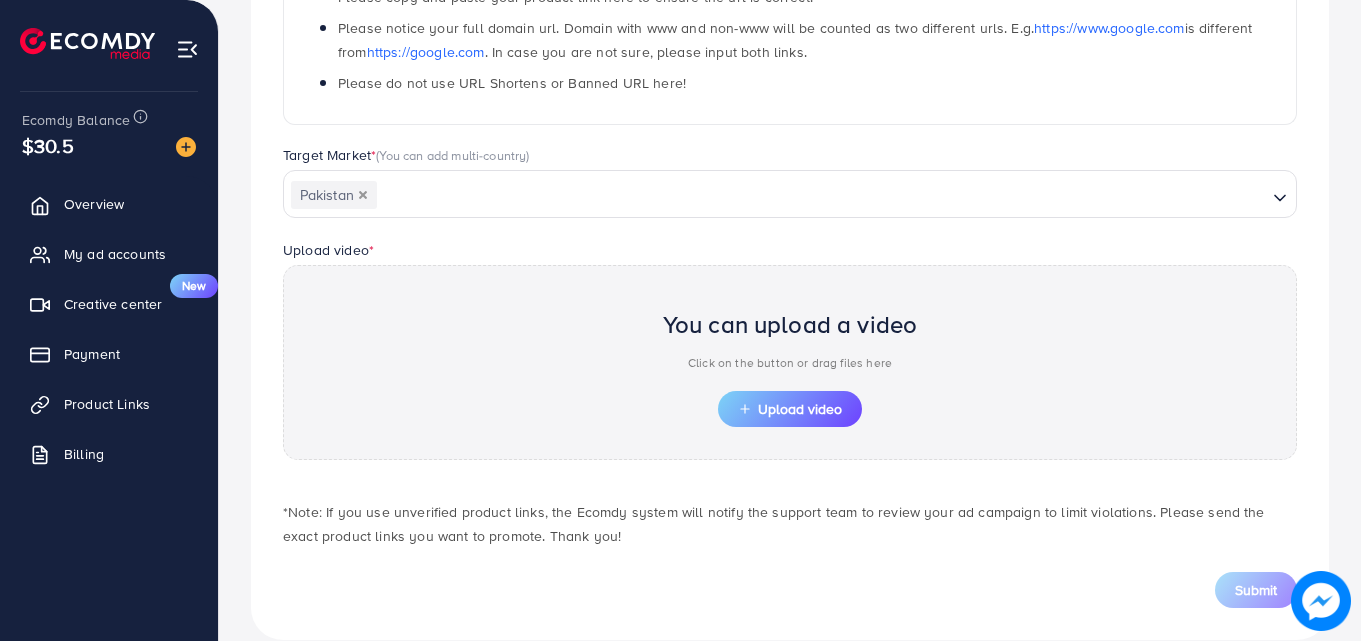 scroll, scrollTop: 460, scrollLeft: 0, axis: vertical 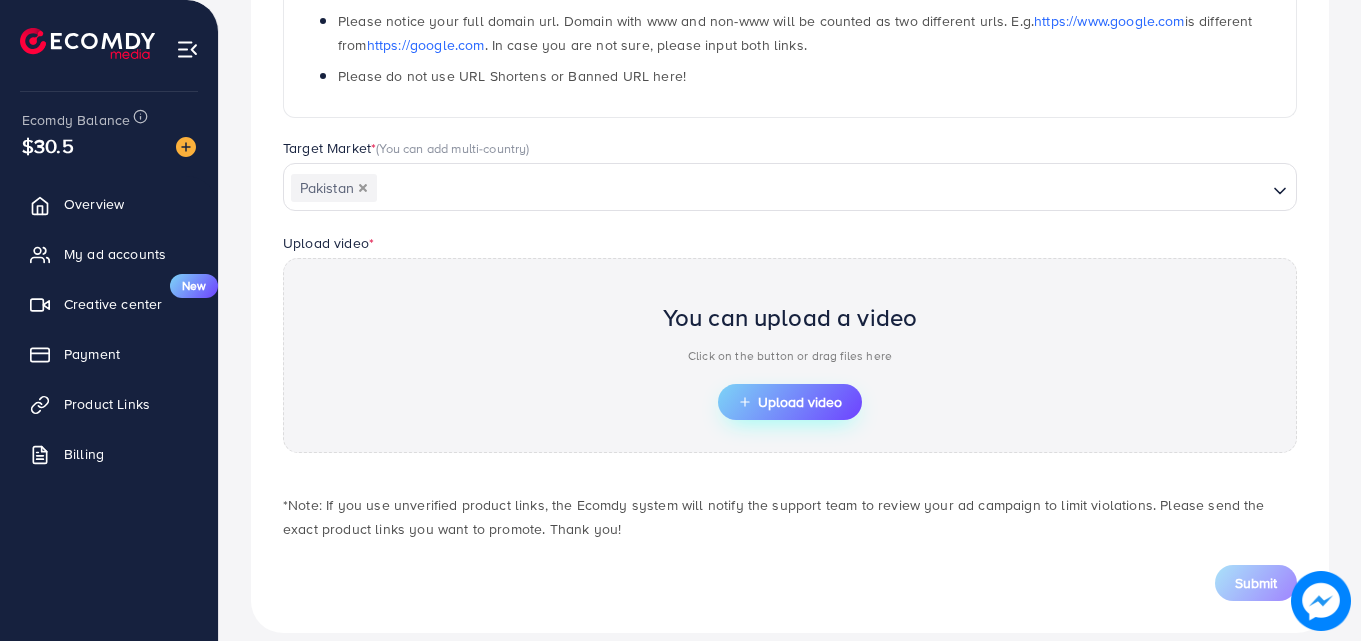 click 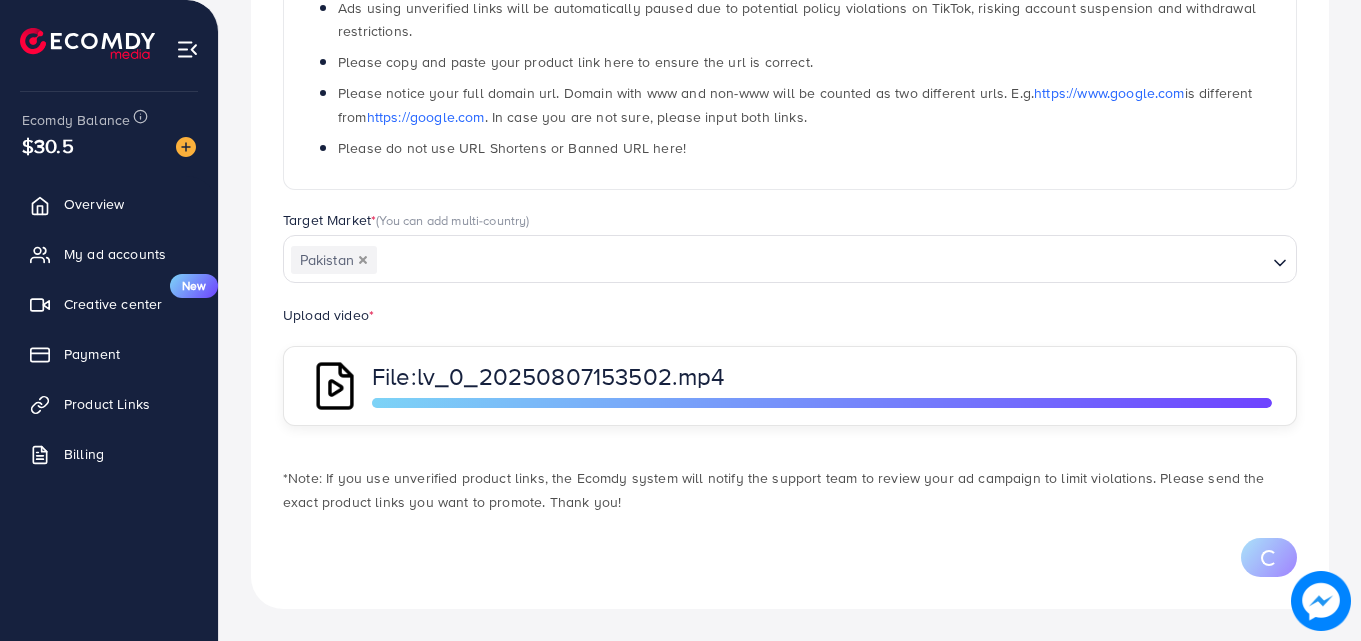 scroll, scrollTop: 460, scrollLeft: 0, axis: vertical 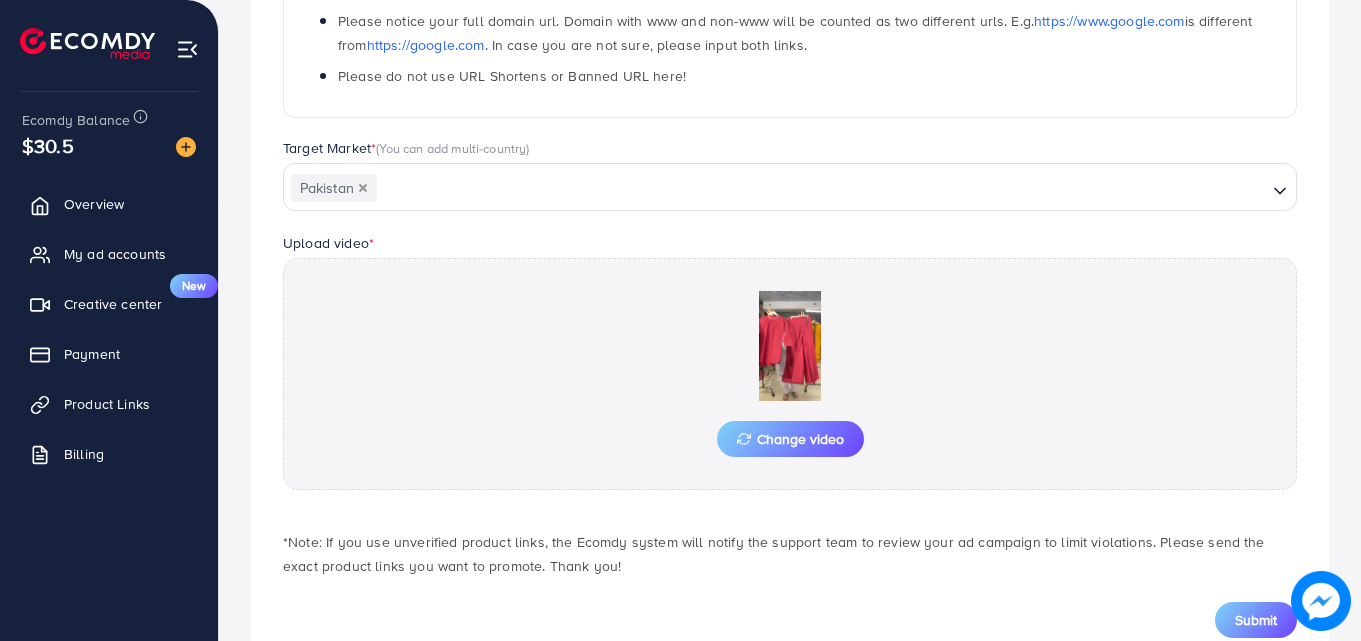 click on "*Note: If you use unverified product links, the Ecomdy system will notify the support team to review your ad campaign to limit violations. Please send the exact product links you want to promote. Thank you!" at bounding box center (790, 554) 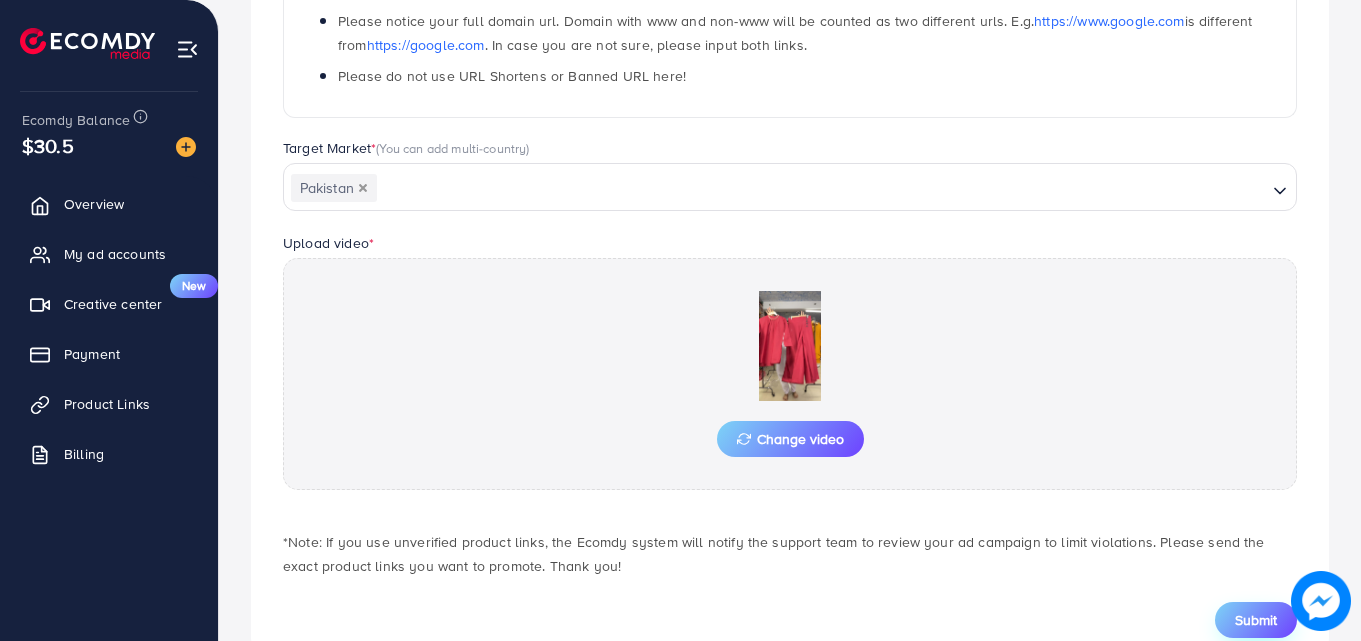 click on "Submit" at bounding box center (1256, 620) 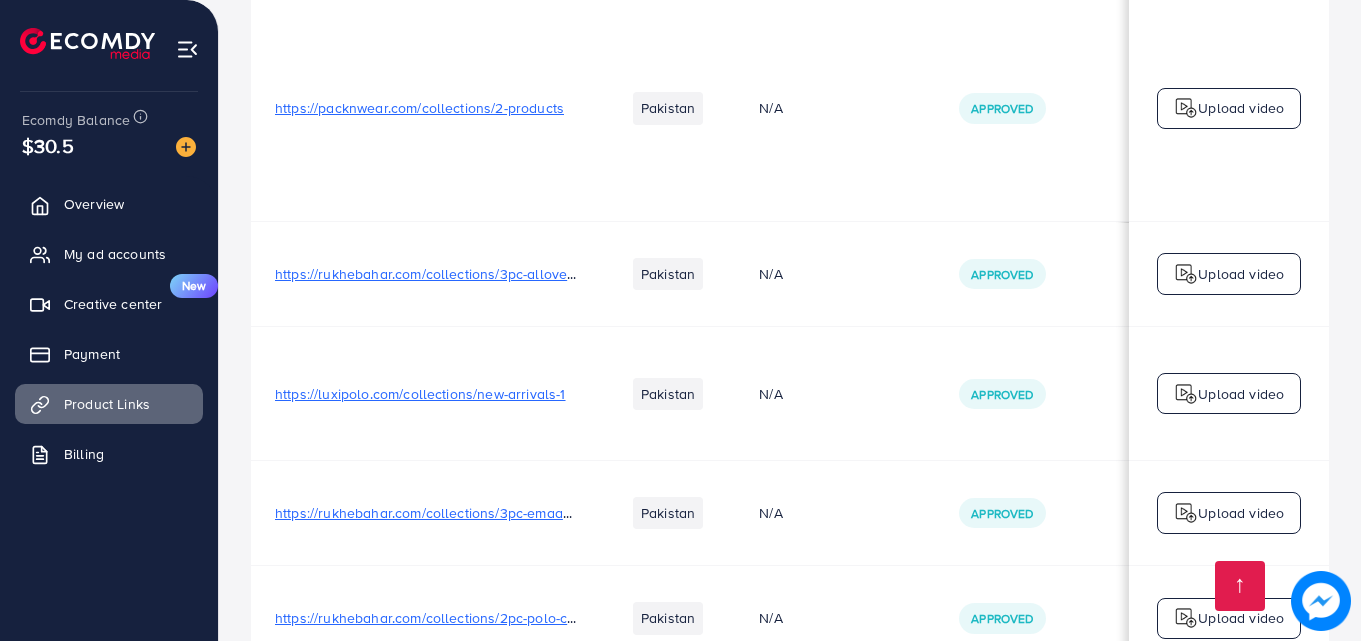scroll, scrollTop: 4675, scrollLeft: 0, axis: vertical 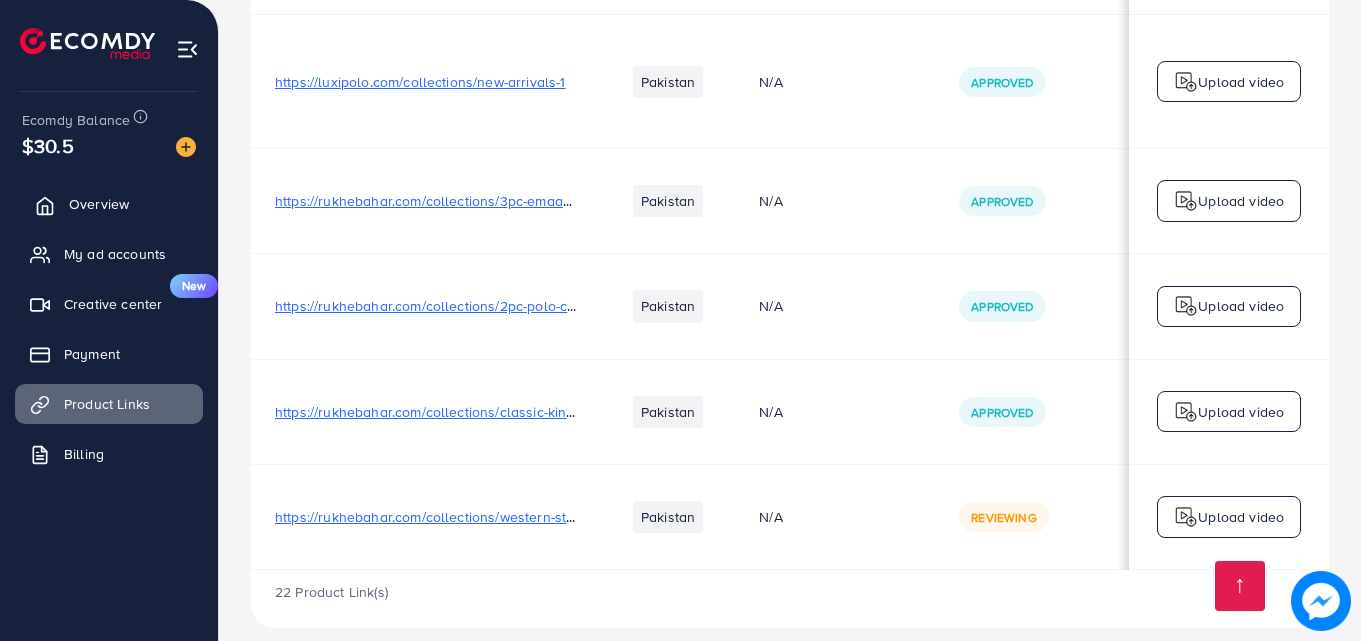 click on "Overview" at bounding box center (99, 204) 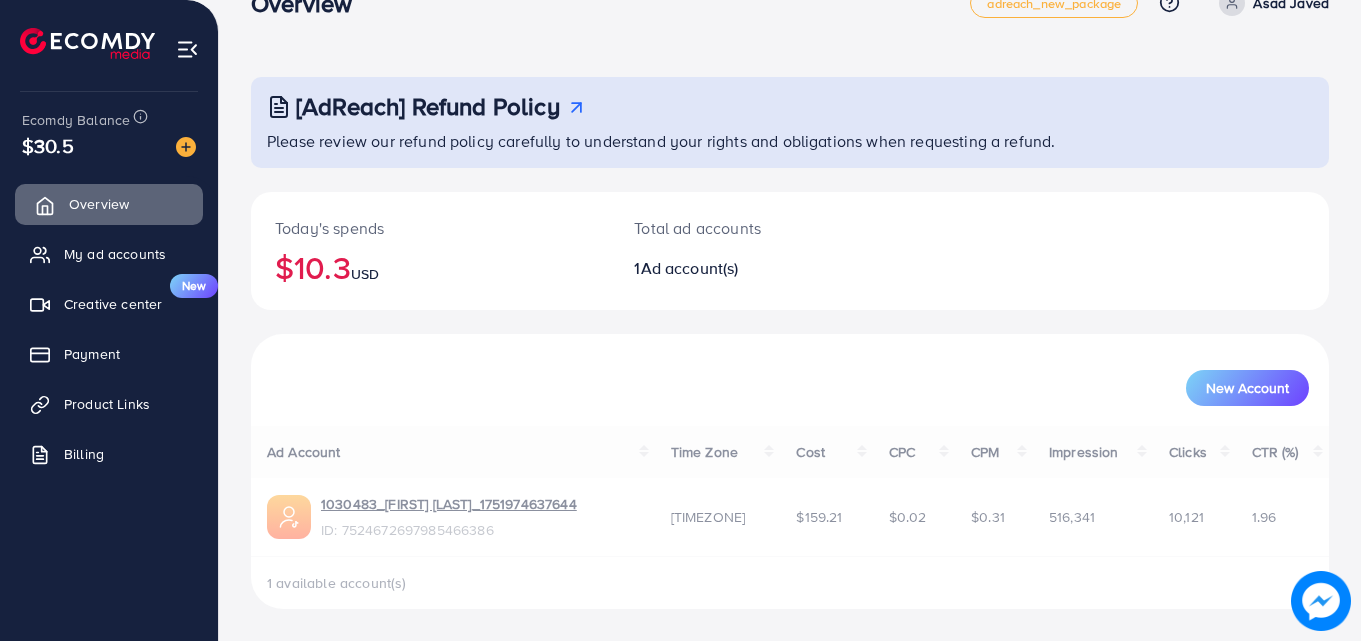 scroll, scrollTop: 0, scrollLeft: 0, axis: both 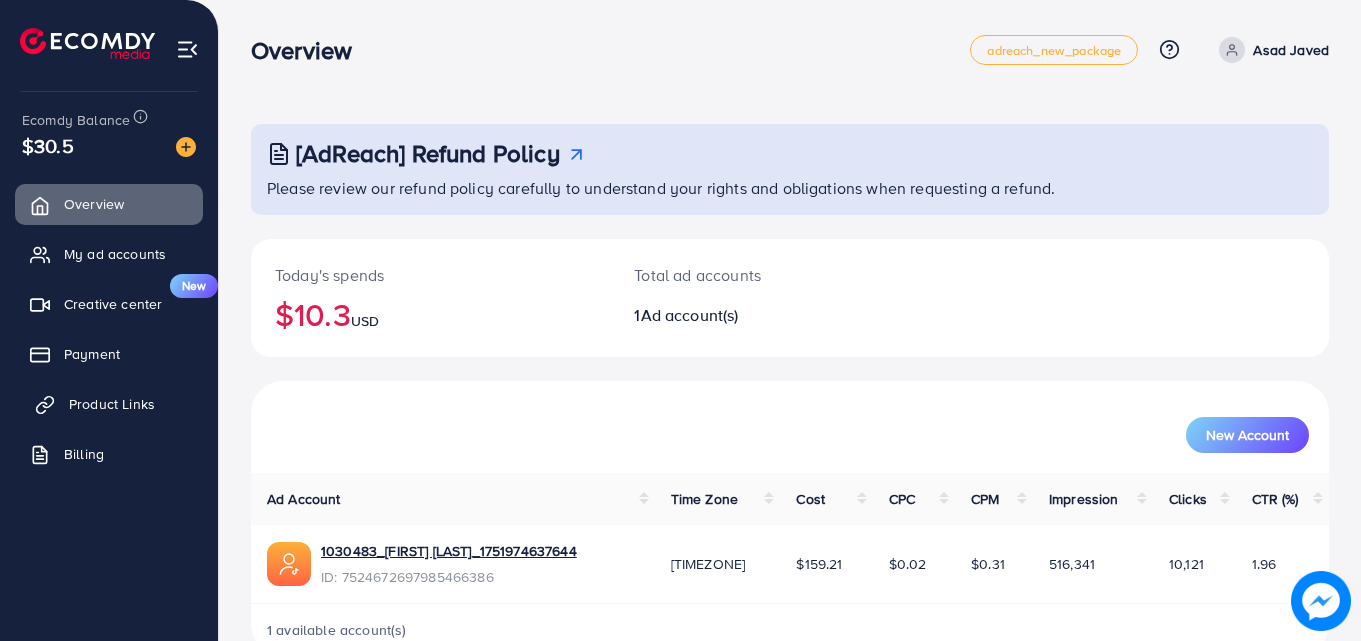 click on "Product Links" at bounding box center (112, 404) 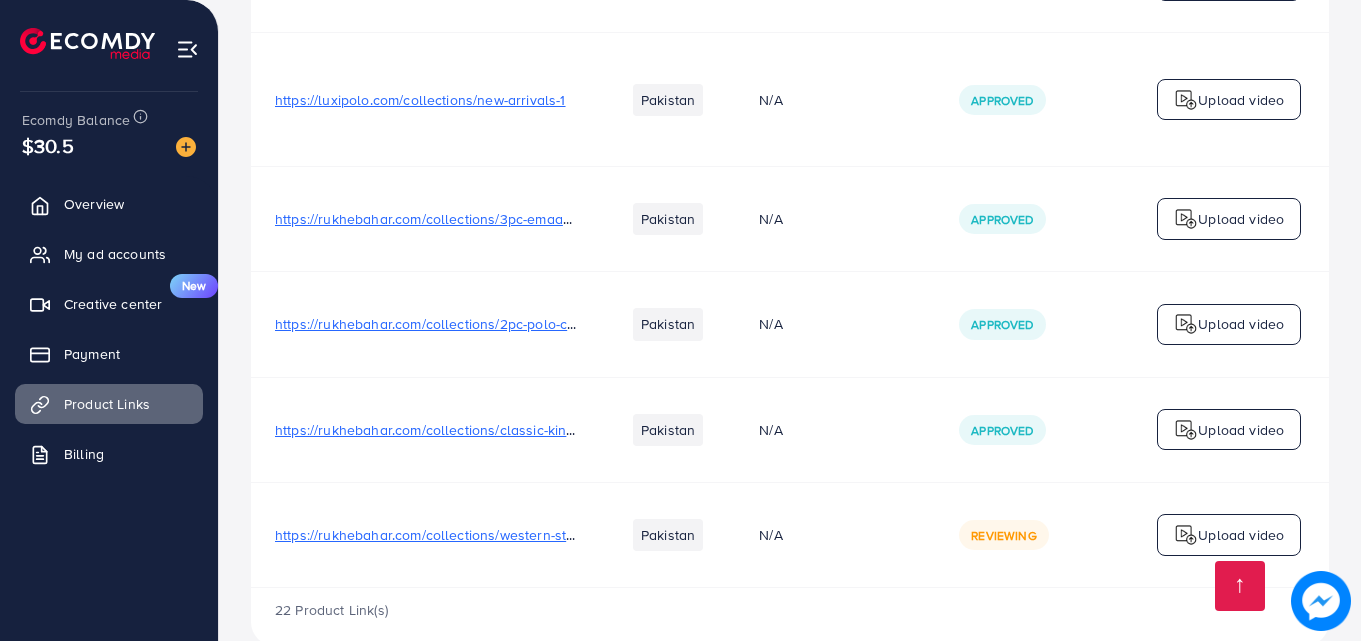 scroll, scrollTop: 4675, scrollLeft: 0, axis: vertical 